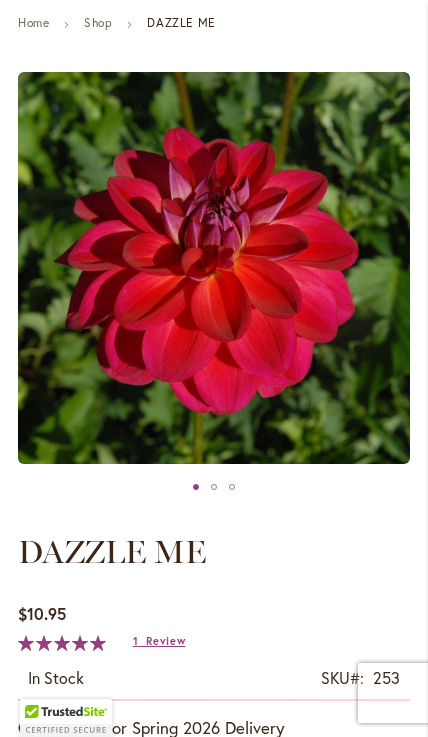 scroll, scrollTop: -22, scrollLeft: 0, axis: vertical 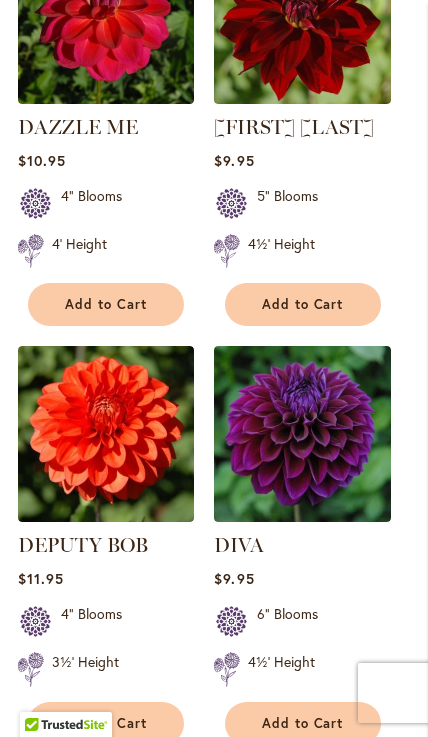 click on "Add to Cart" at bounding box center [303, 723] 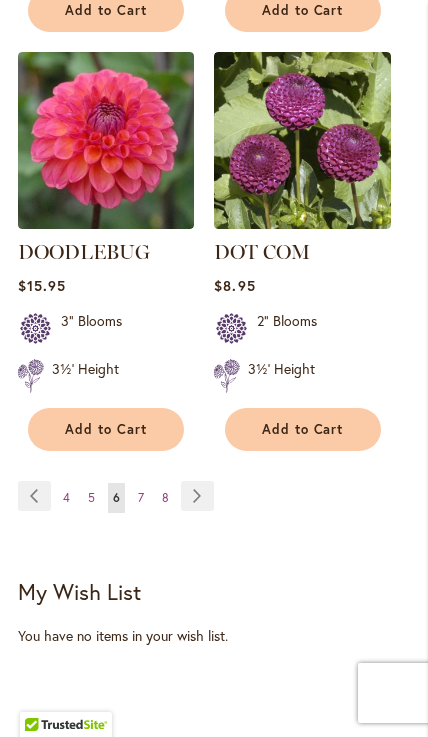 scroll, scrollTop: 3683, scrollLeft: 0, axis: vertical 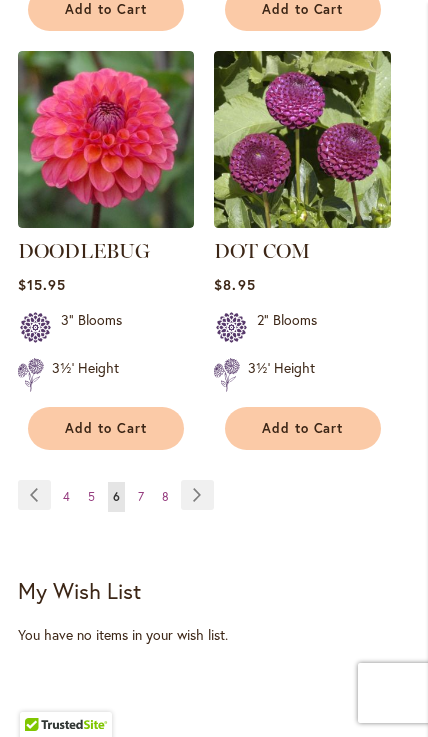 click on "Add to Cart" at bounding box center [303, 428] 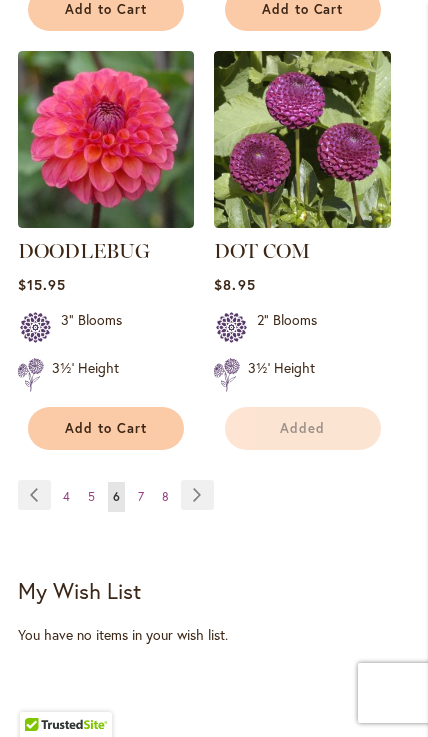click on "Page
Next" at bounding box center [197, 495] 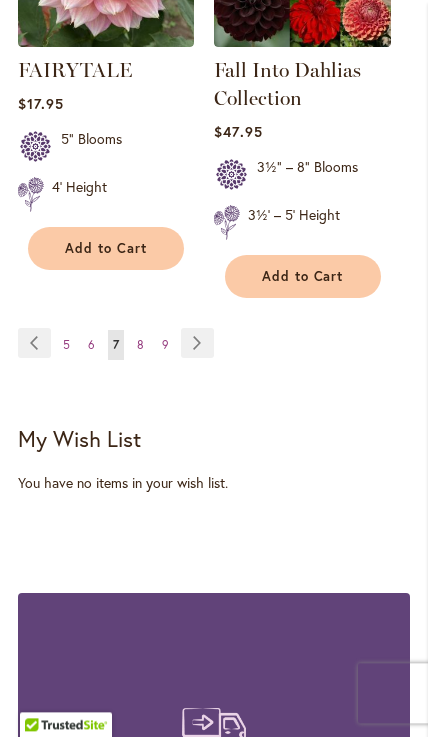 scroll, scrollTop: 3777, scrollLeft: 0, axis: vertical 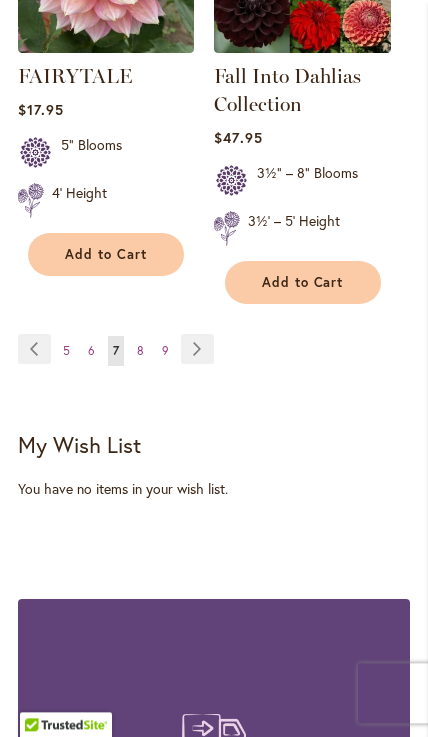 click on "Page
Next" at bounding box center (197, 349) 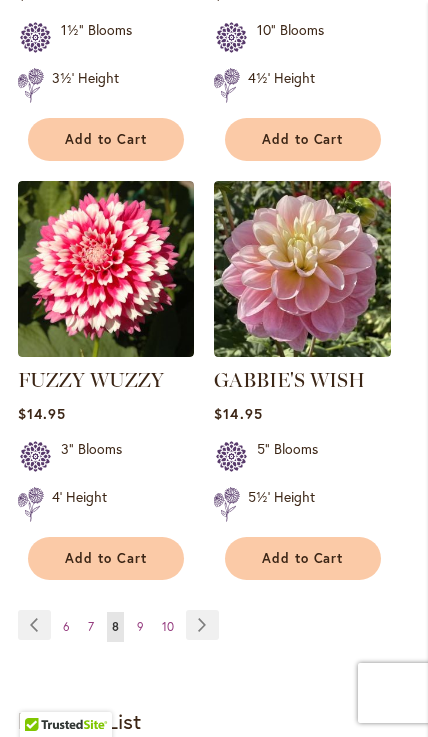scroll, scrollTop: 3501, scrollLeft: 0, axis: vertical 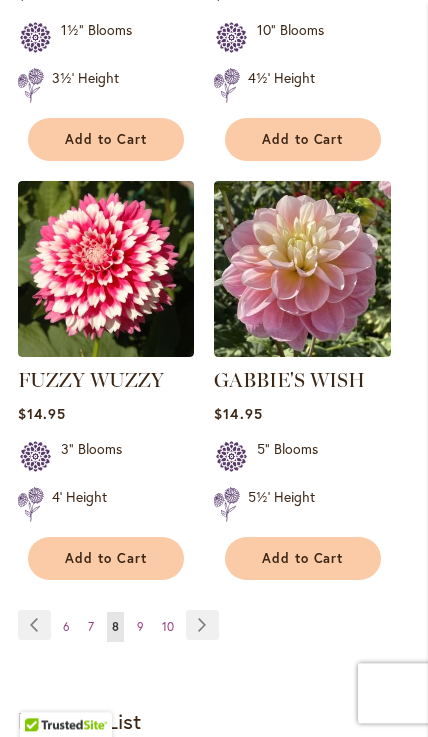 click on "Add to Cart" at bounding box center (106, 558) 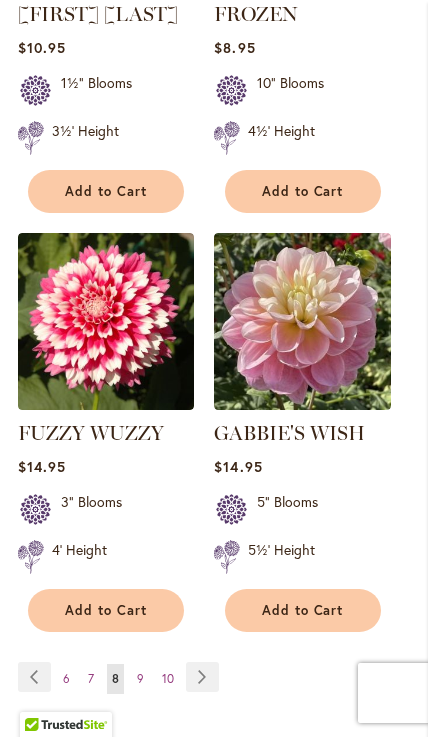 click on "Page
Next" at bounding box center (202, 677) 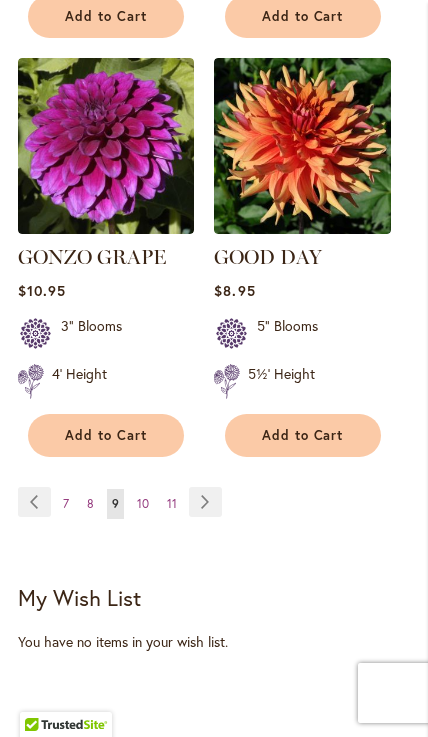 scroll, scrollTop: 3681, scrollLeft: 0, axis: vertical 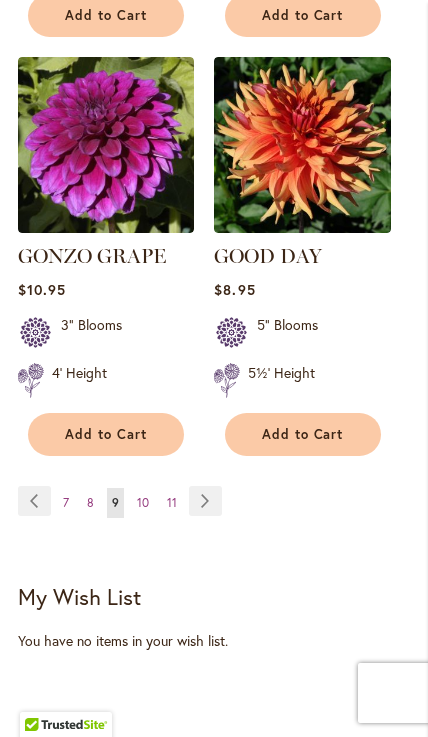 click on "Page
Next" at bounding box center (205, 501) 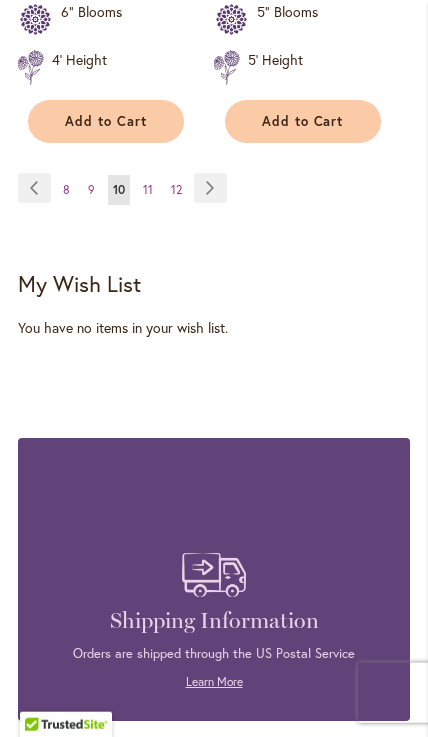 scroll, scrollTop: 3939, scrollLeft: 0, axis: vertical 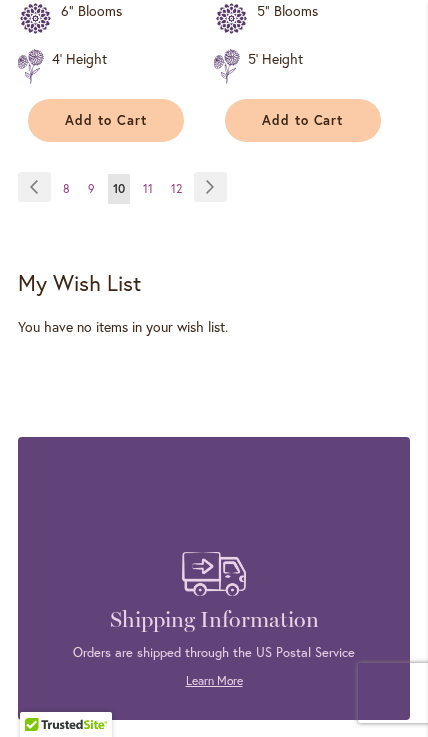 click on "Page
Next" at bounding box center (210, 187) 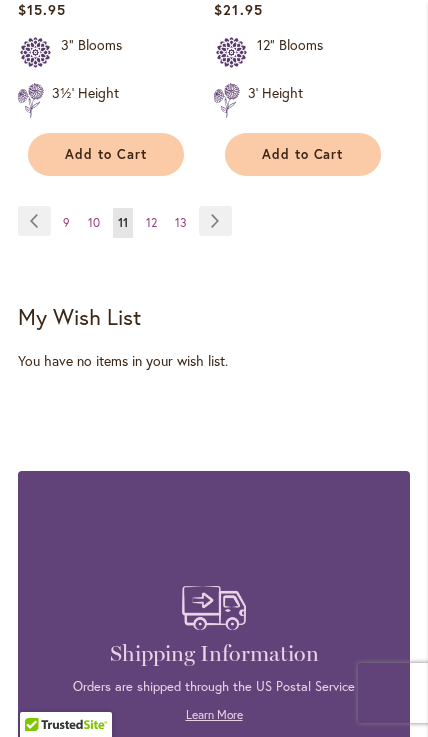 scroll, scrollTop: 3906, scrollLeft: 0, axis: vertical 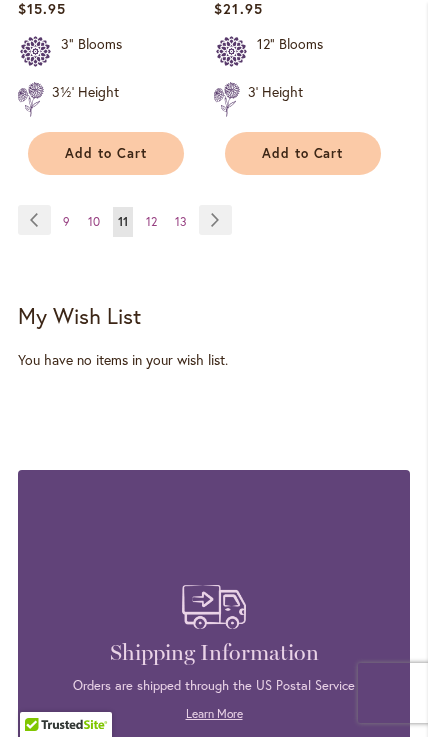 click on "Page
Next" at bounding box center (215, 220) 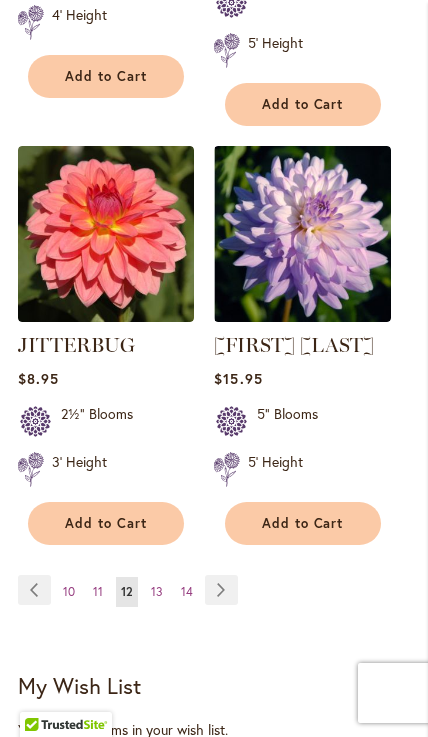 scroll, scrollTop: 3535, scrollLeft: 0, axis: vertical 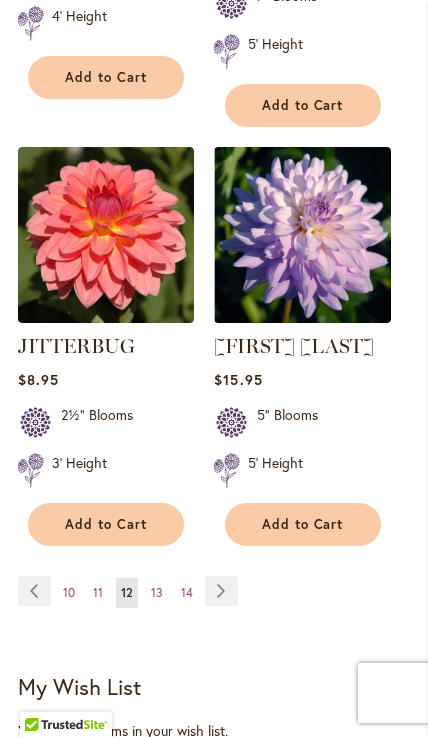 click on "Page
Next" at bounding box center [221, 591] 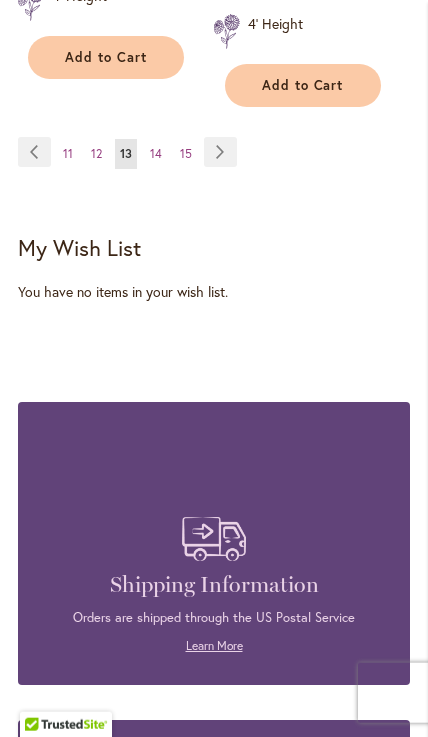 scroll, scrollTop: 3947, scrollLeft: 0, axis: vertical 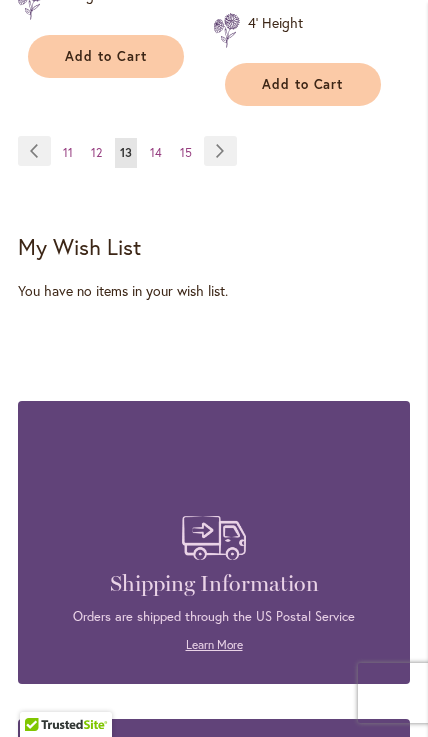 click on "Page
Next" at bounding box center [220, 151] 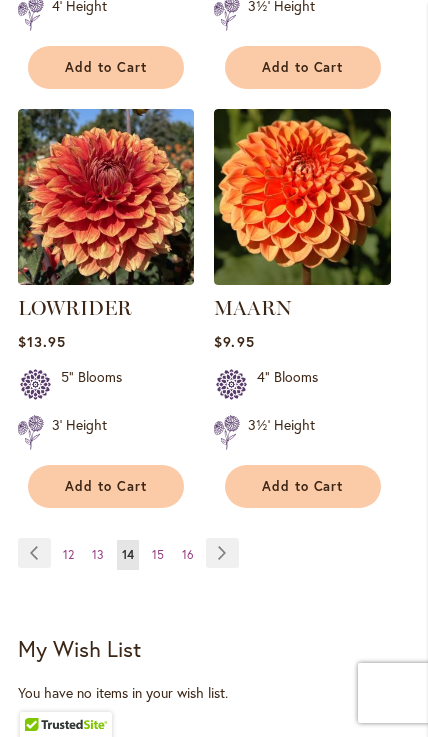 scroll, scrollTop: 3546, scrollLeft: 0, axis: vertical 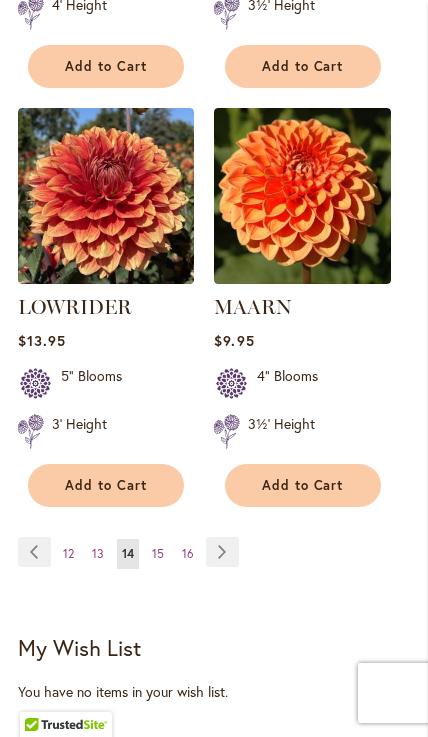 click on "Add to Cart" at bounding box center (303, 485) 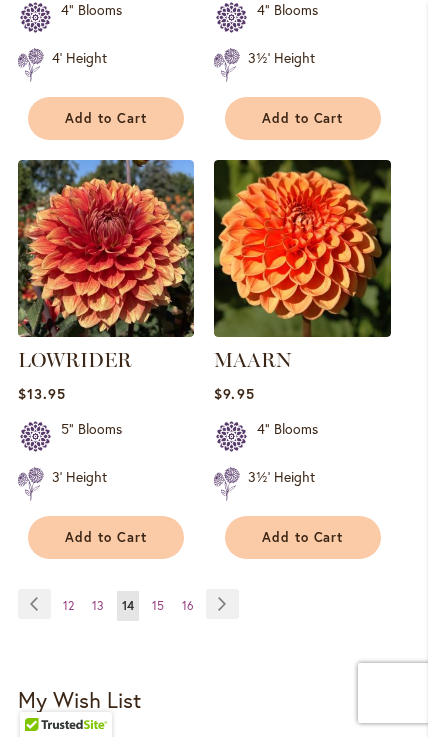 click on "Page
Next" at bounding box center [222, 604] 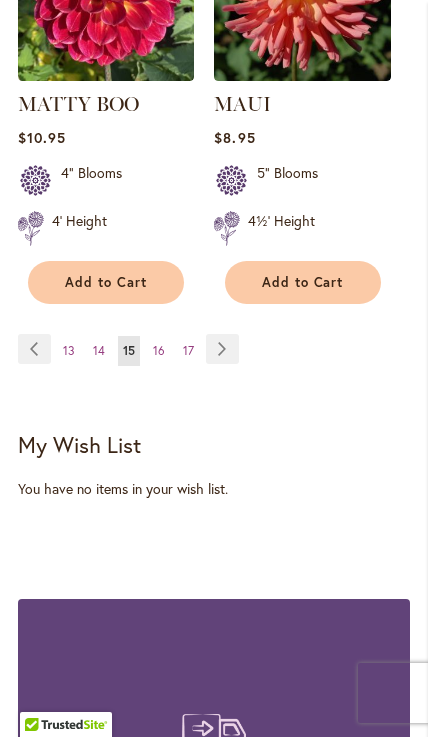 scroll, scrollTop: 3808, scrollLeft: 0, axis: vertical 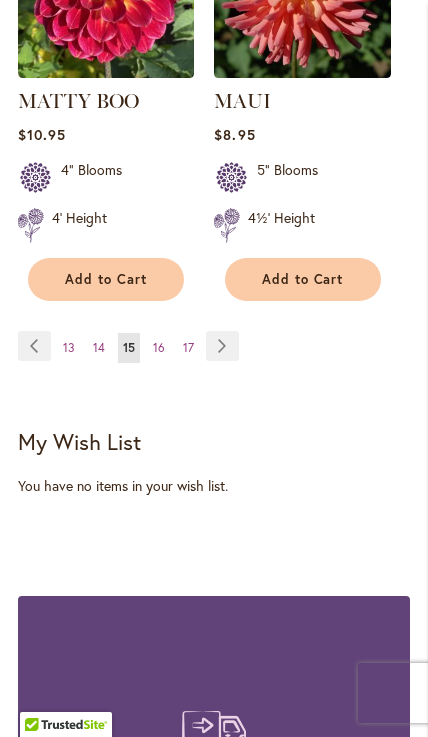 click on "Page
Next" at bounding box center (222, 346) 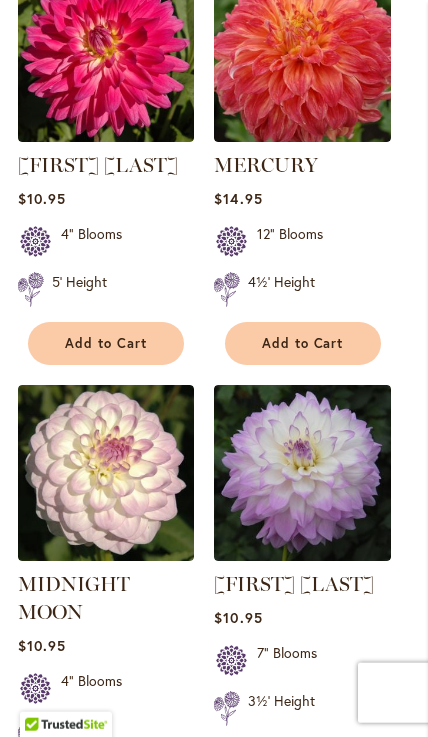 scroll, scrollTop: 729, scrollLeft: 0, axis: vertical 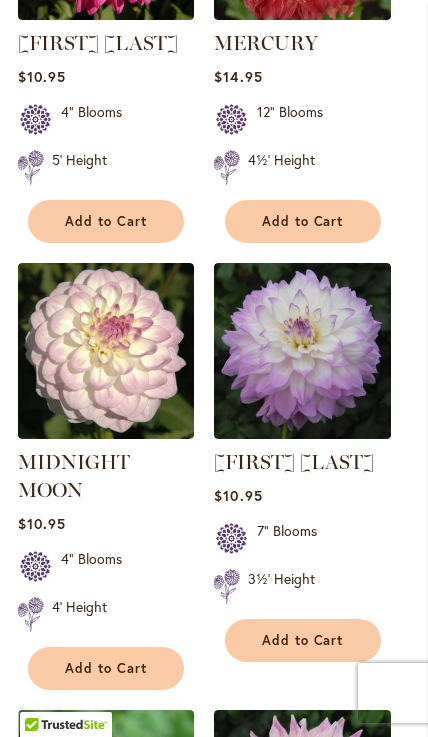 click on "Add to Cart" at bounding box center [303, 640] 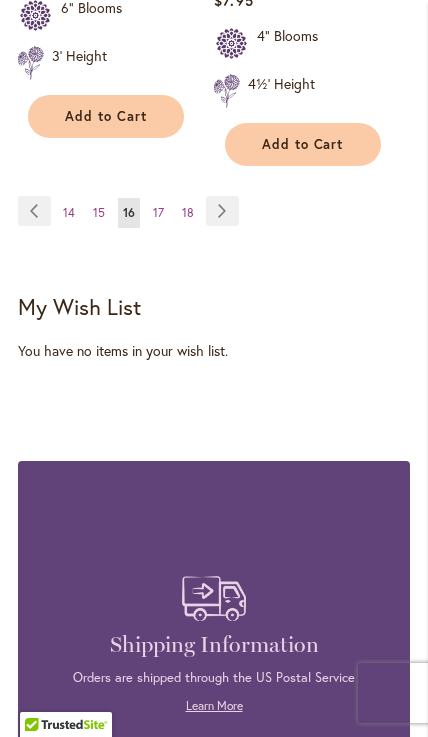 scroll, scrollTop: 3968, scrollLeft: 0, axis: vertical 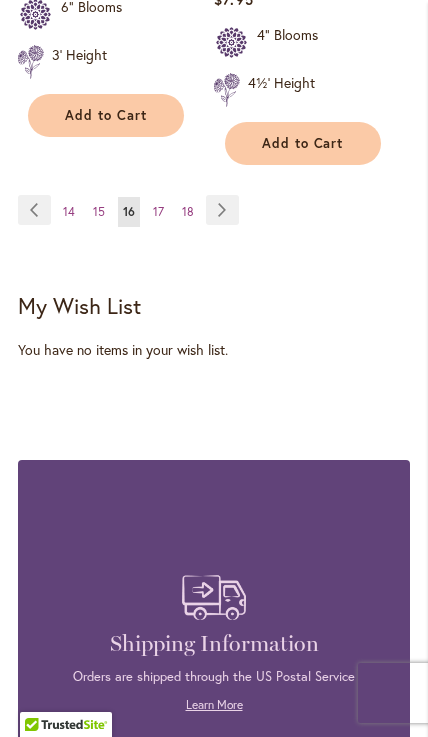 click on "Page
Next" at bounding box center (222, 210) 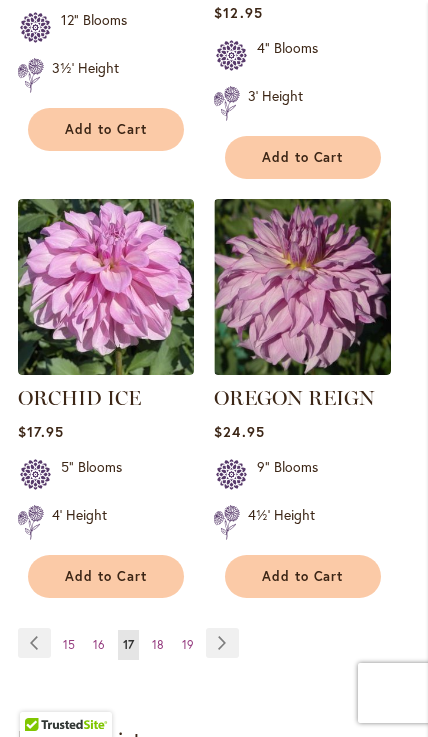 scroll, scrollTop: 3455, scrollLeft: 0, axis: vertical 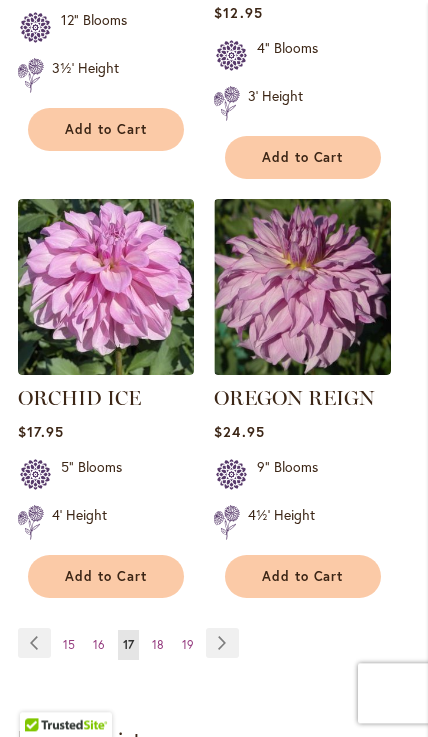 click on "Page
Next" at bounding box center [222, 643] 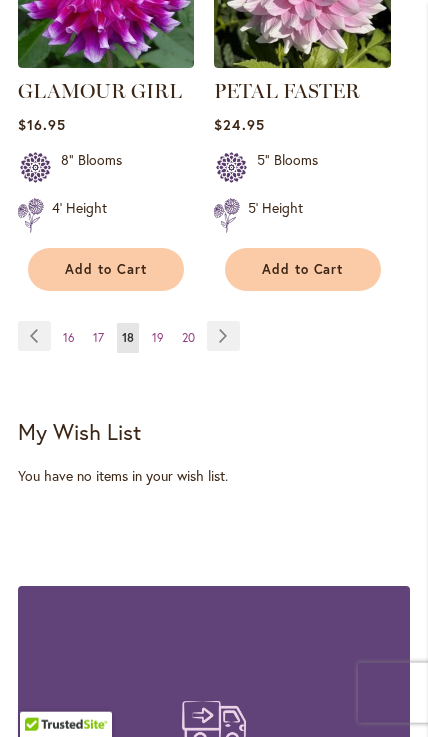 scroll, scrollTop: 3839, scrollLeft: 0, axis: vertical 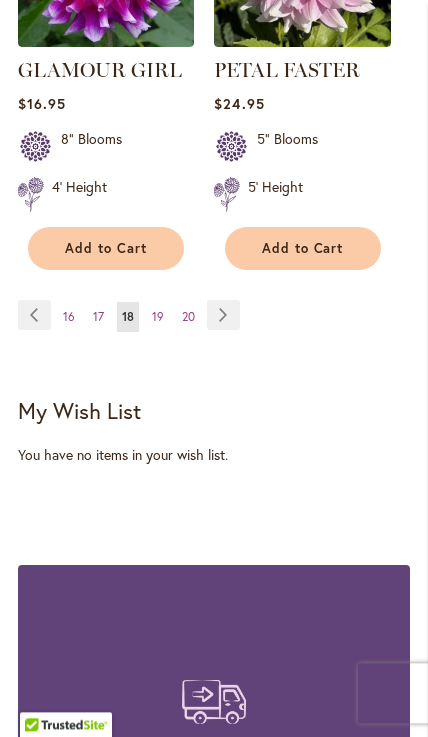 click on "Page
Next" at bounding box center (223, 315) 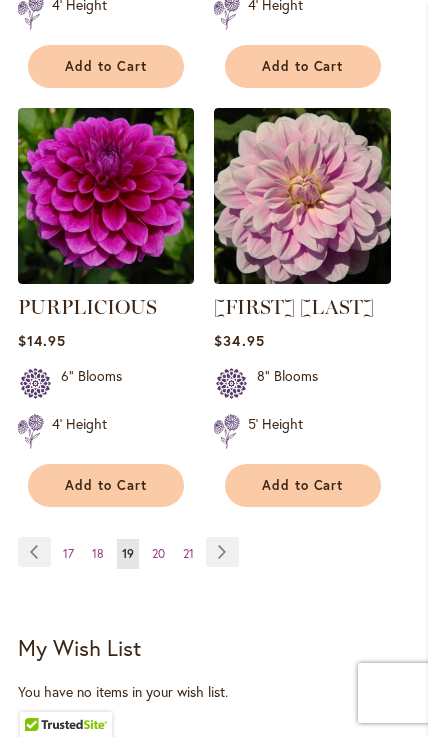 scroll, scrollTop: 3575, scrollLeft: 0, axis: vertical 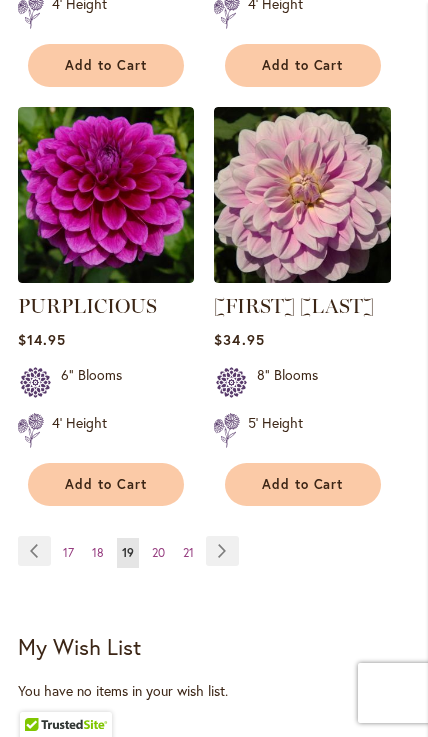 click on "Add to Cart" at bounding box center [106, 484] 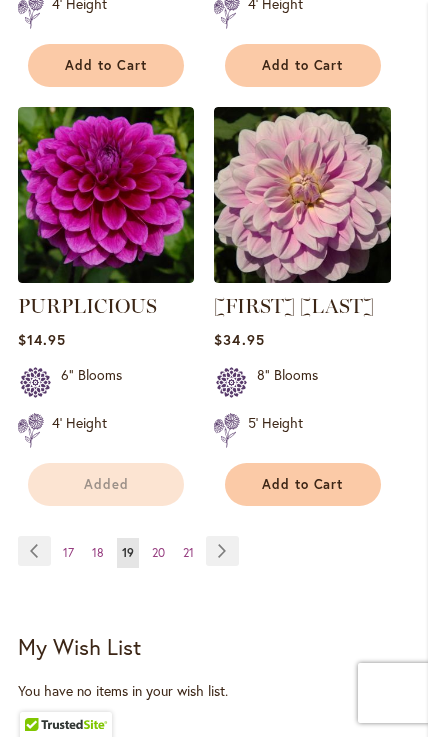 click on "Page
Next" at bounding box center [222, 551] 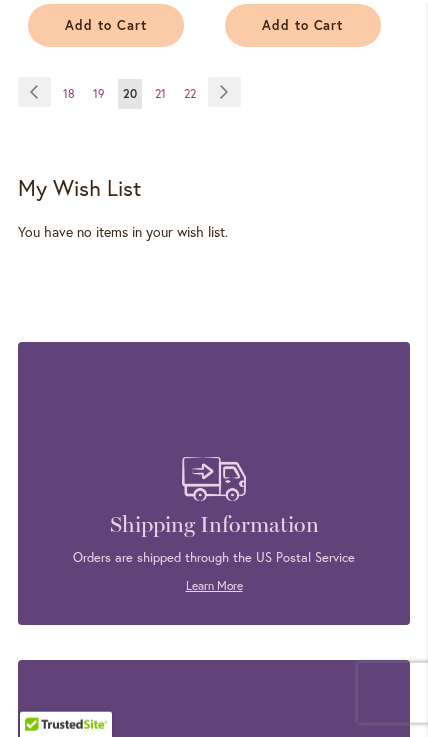 scroll, scrollTop: 4084, scrollLeft: 0, axis: vertical 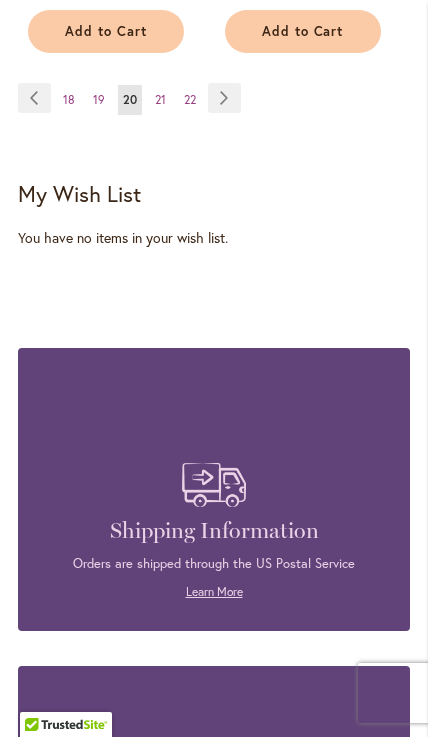 click on "Page
Next" at bounding box center (224, 98) 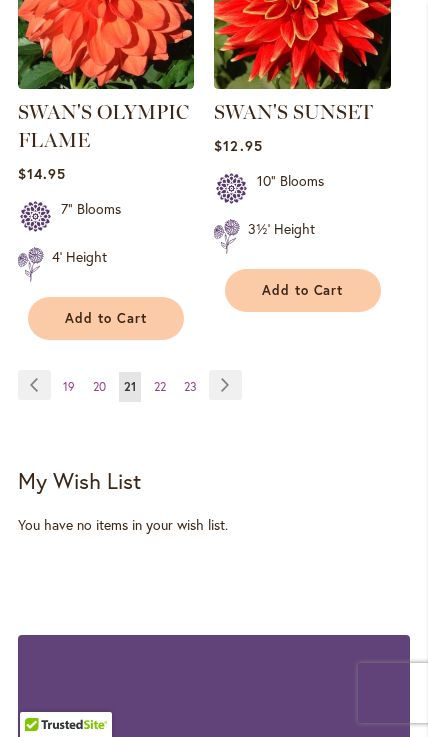 scroll, scrollTop: 3798, scrollLeft: 0, axis: vertical 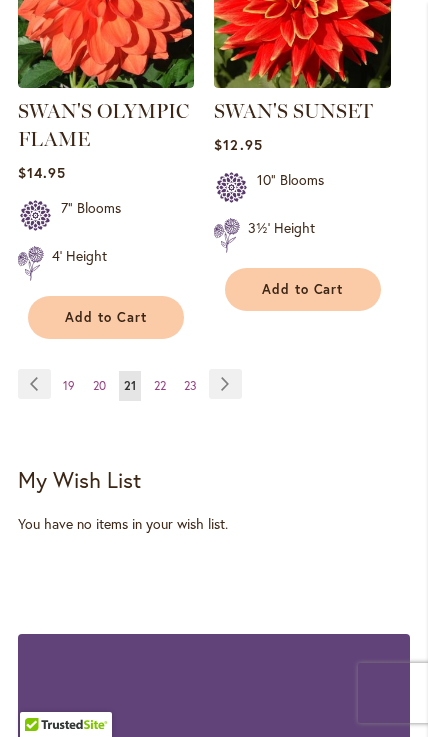 click on "Page
Next" at bounding box center (225, 384) 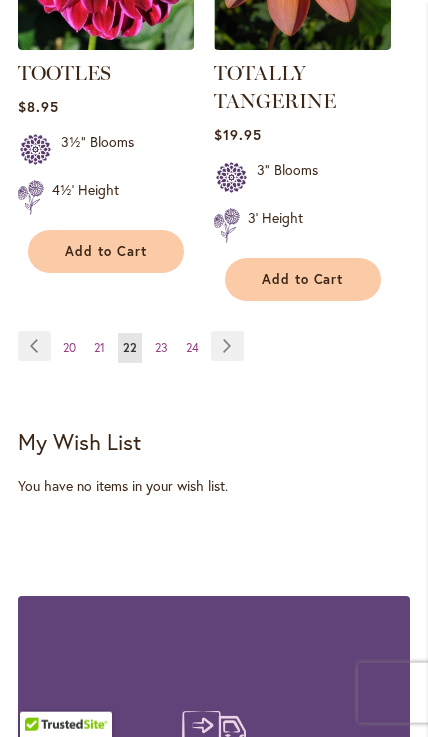 scroll, scrollTop: 3820, scrollLeft: 0, axis: vertical 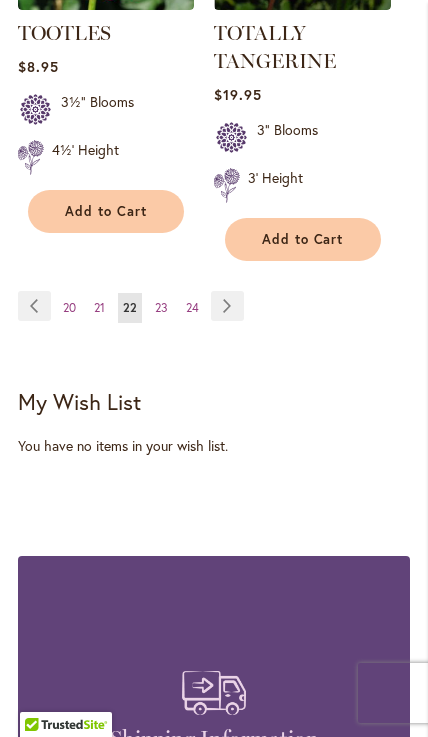 click on "Page
Next" at bounding box center (227, 306) 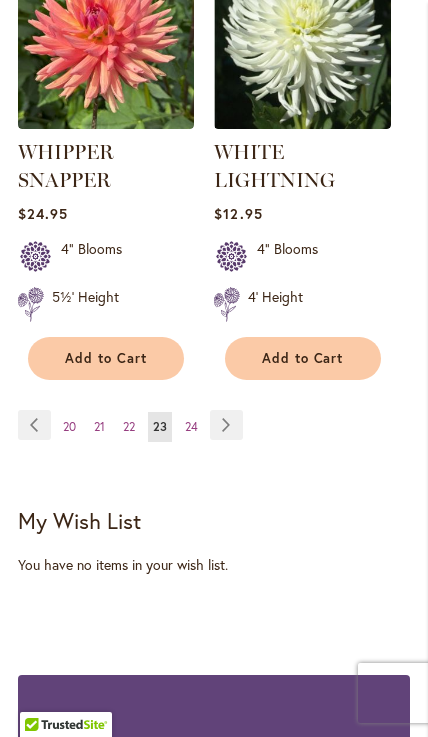 scroll, scrollTop: 3703, scrollLeft: 0, axis: vertical 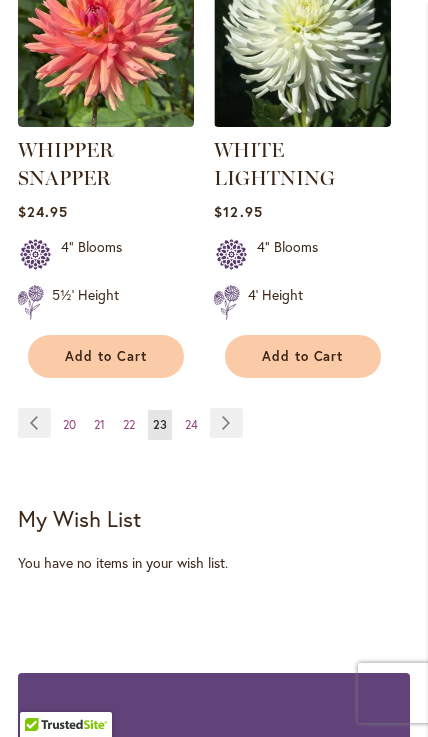 click on "Page
Next" at bounding box center (226, 423) 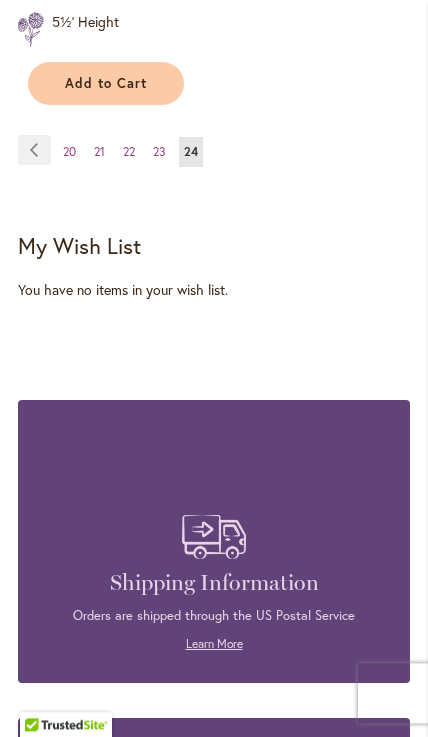 scroll, scrollTop: 3557, scrollLeft: 0, axis: vertical 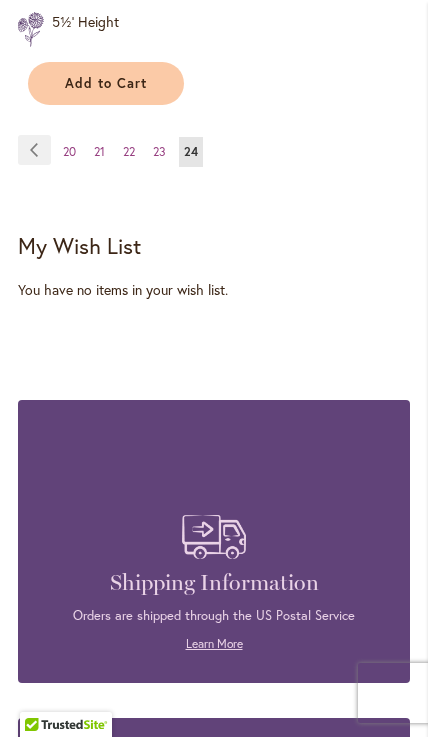 click on "Page
Previous" at bounding box center [34, 150] 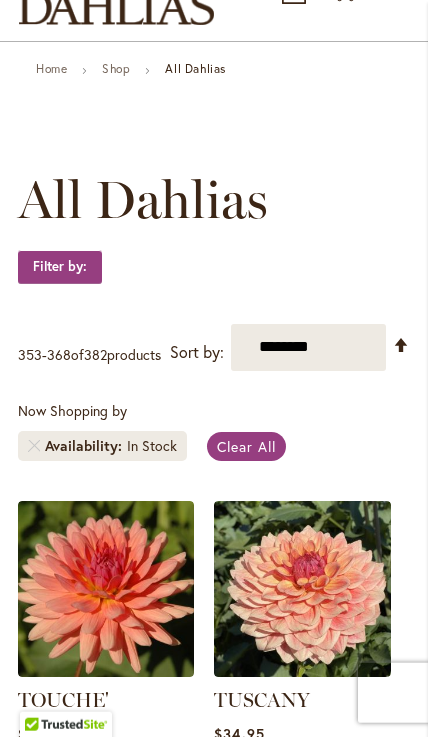 scroll, scrollTop: 194, scrollLeft: 0, axis: vertical 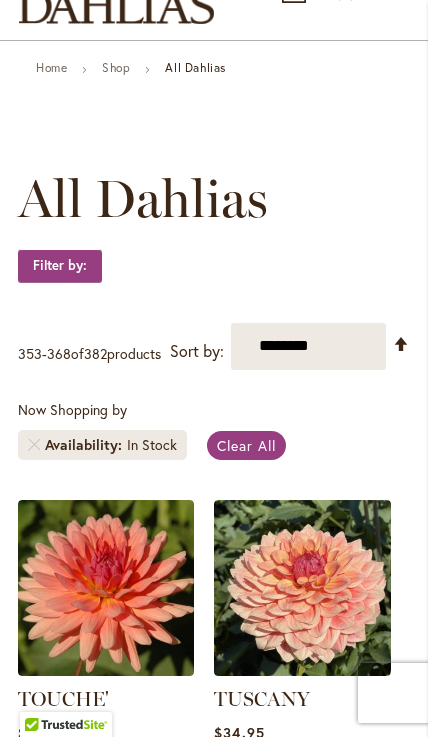 click on "**********" at bounding box center (308, 346) 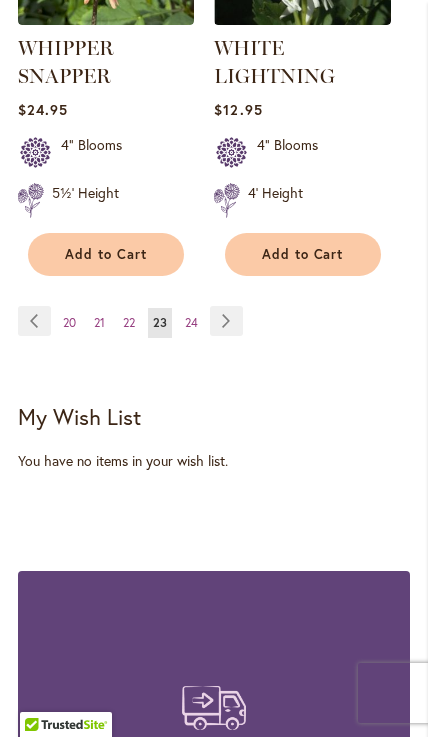 scroll, scrollTop: 3805, scrollLeft: 0, axis: vertical 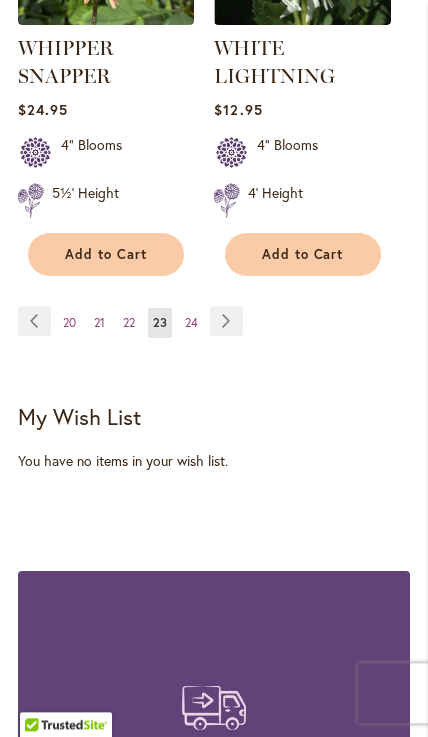 click on "Page
20" at bounding box center (69, 323) 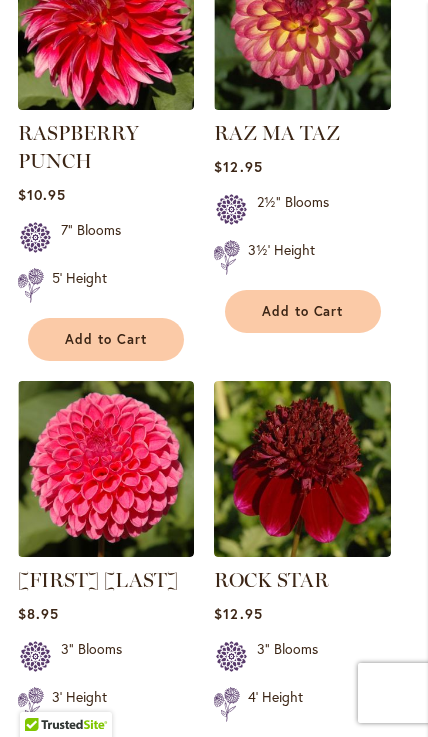 scroll, scrollTop: 759, scrollLeft: 0, axis: vertical 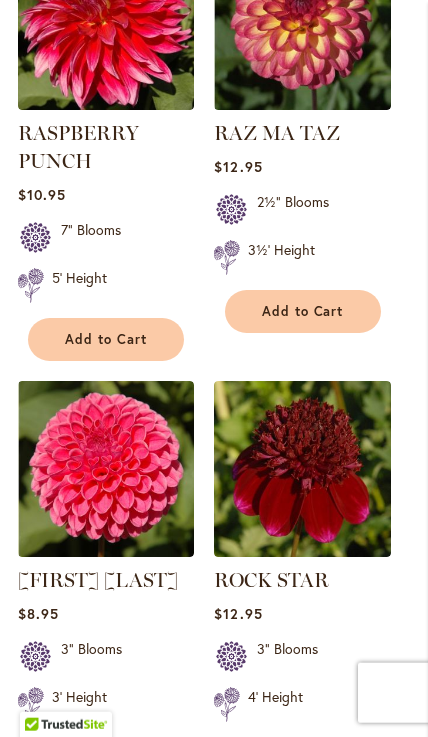 click on "Add to Cart" at bounding box center (303, 311) 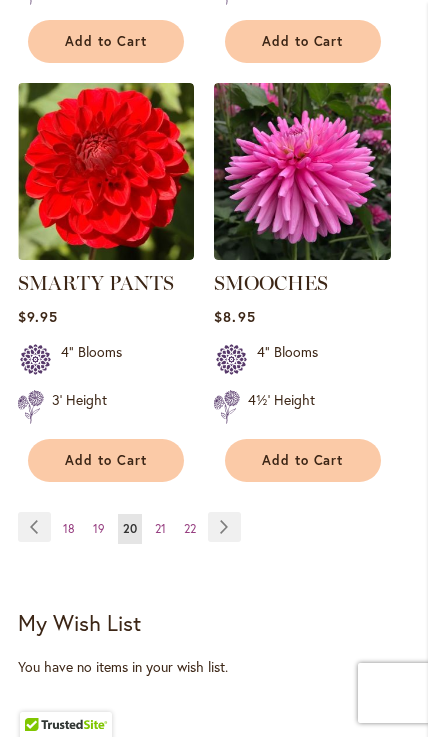 scroll, scrollTop: 3680, scrollLeft: 0, axis: vertical 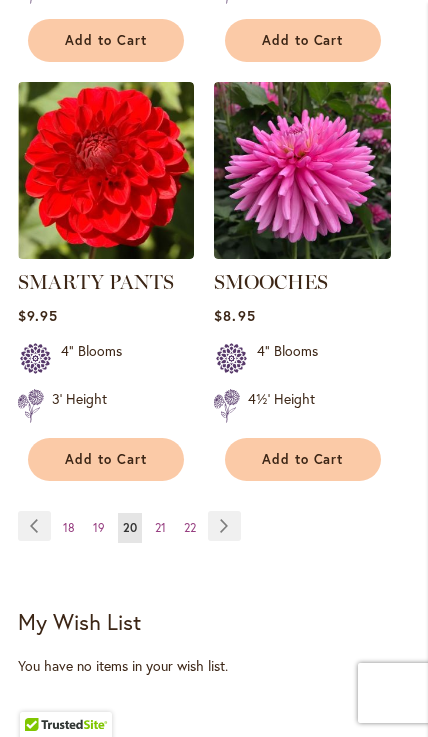 click on "Page
18" at bounding box center (69, 528) 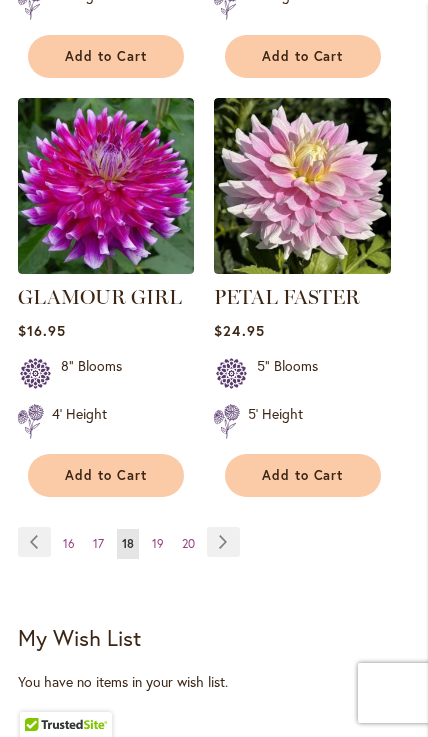 scroll, scrollTop: 3611, scrollLeft: 0, axis: vertical 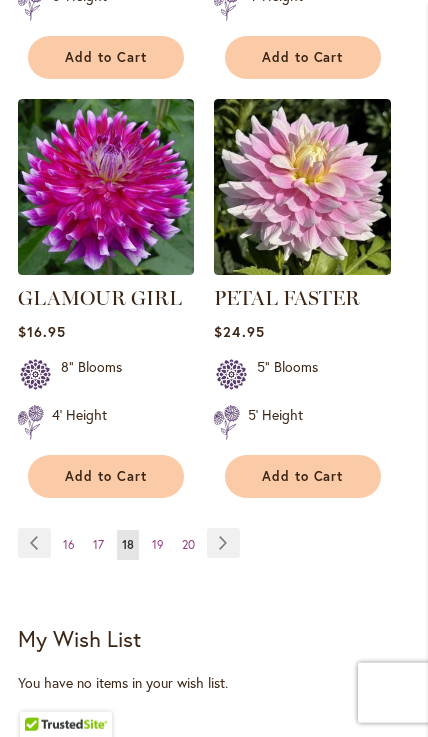 click on "16" at bounding box center [69, 544] 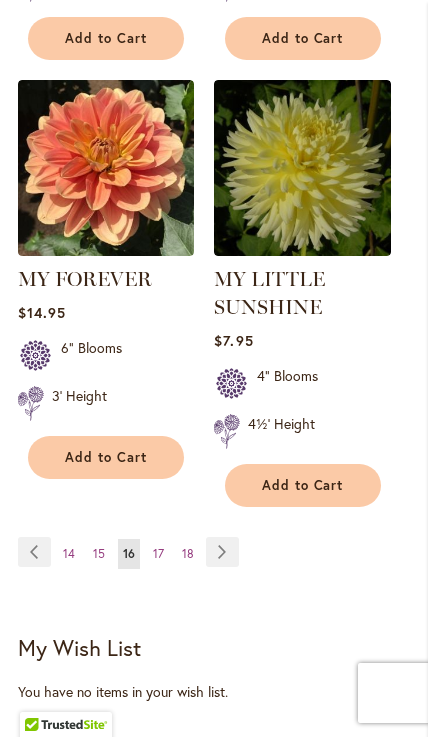 scroll, scrollTop: 3600, scrollLeft: 0, axis: vertical 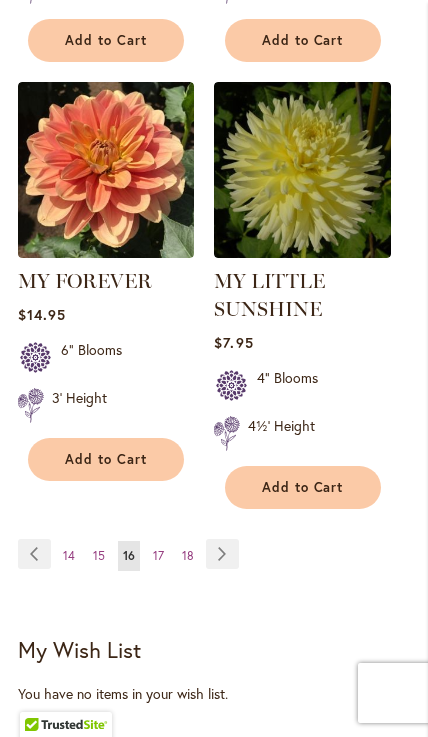 click on "Page
14" at bounding box center [69, 556] 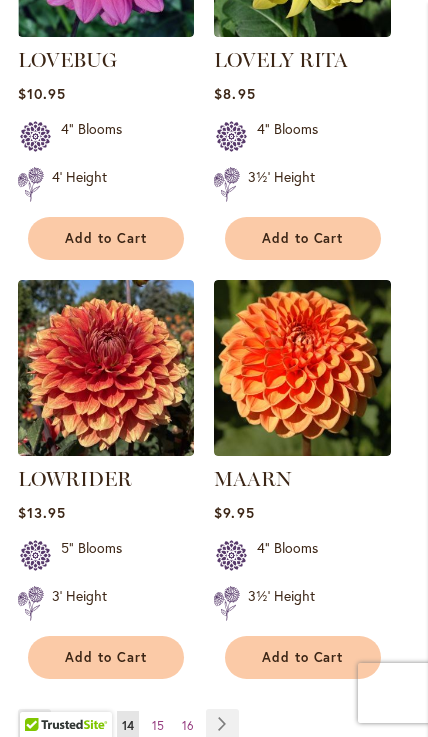 scroll, scrollTop: 3375, scrollLeft: 0, axis: vertical 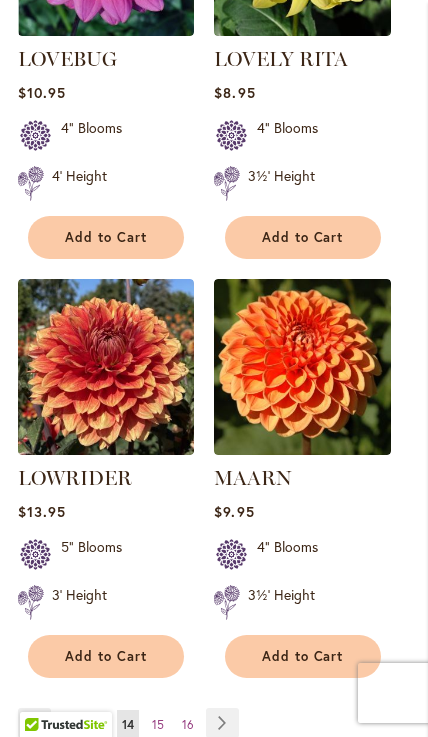 click on "Page
12" at bounding box center (68, 725) 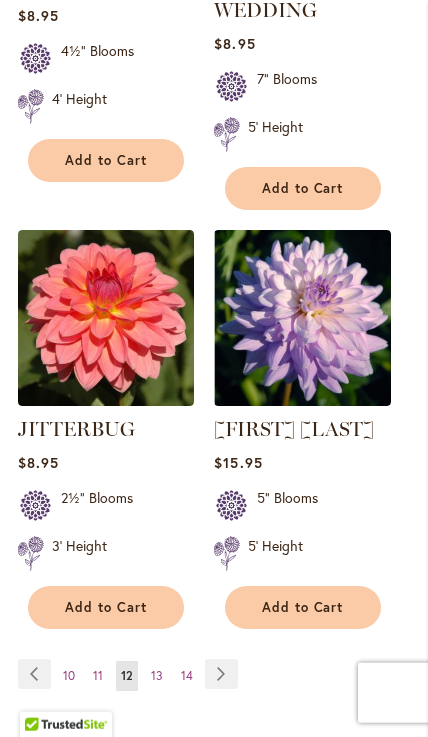 scroll, scrollTop: 3457, scrollLeft: 0, axis: vertical 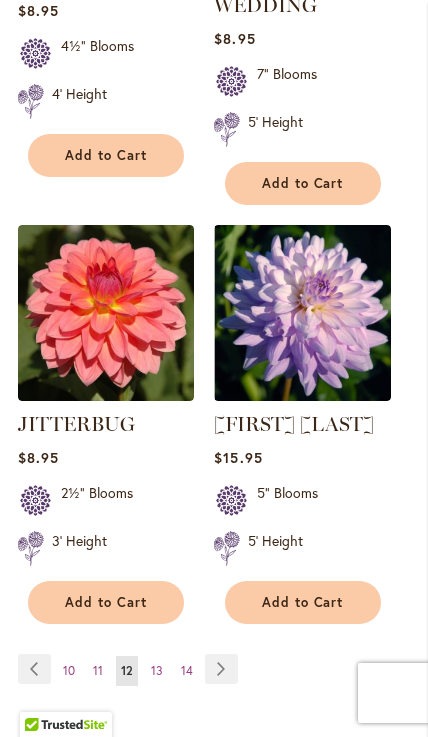 click on "10" at bounding box center [69, 670] 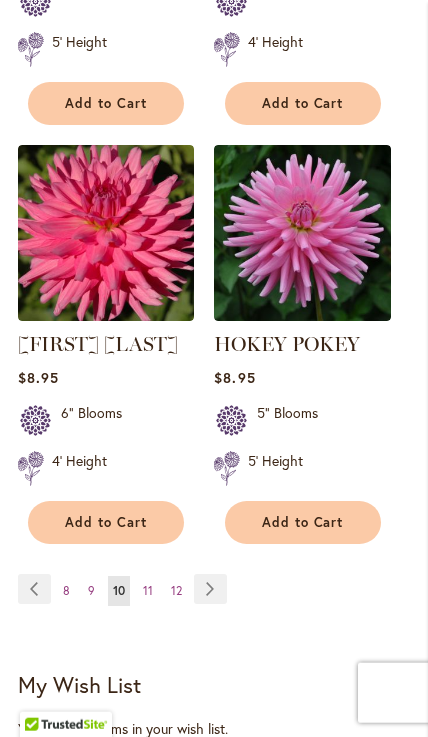 scroll, scrollTop: 3538, scrollLeft: 0, axis: vertical 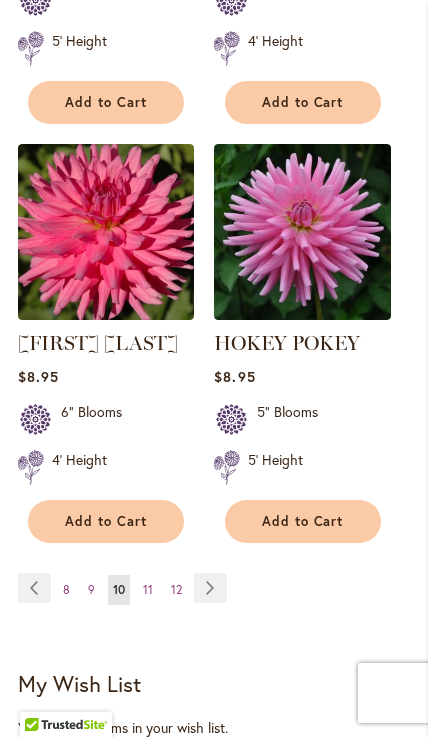 click on "8" at bounding box center (66, 589) 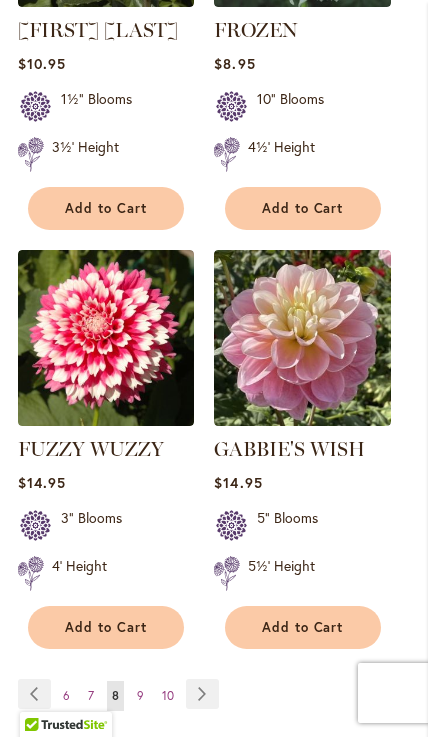 scroll, scrollTop: 3434, scrollLeft: 0, axis: vertical 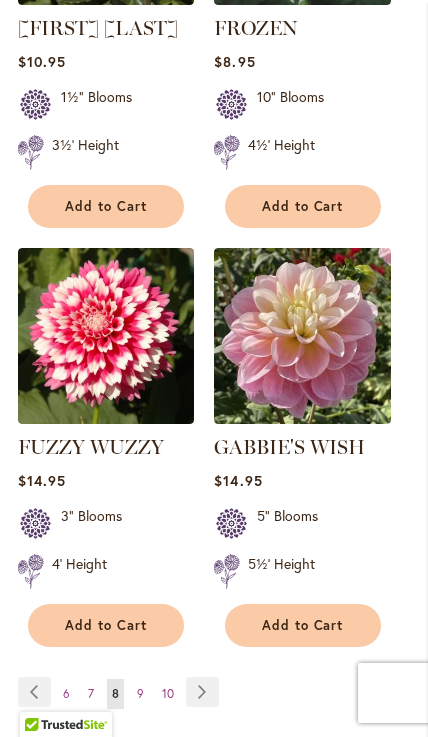click at bounding box center (106, 336) 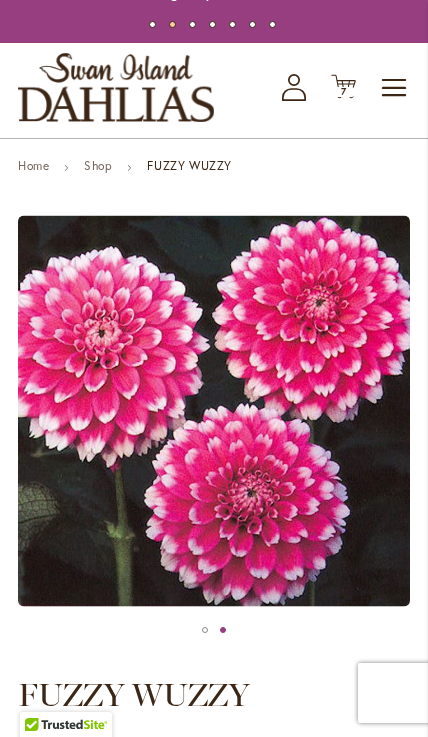scroll, scrollTop: 0, scrollLeft: 0, axis: both 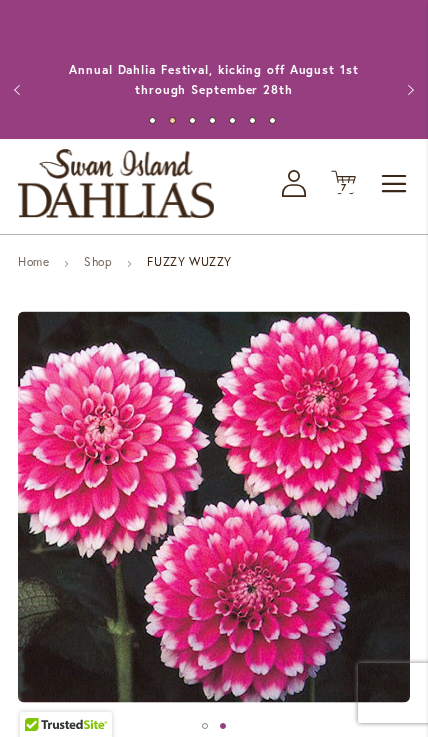 click on "Cart
.cls-1 {
fill: #231f20;
}" 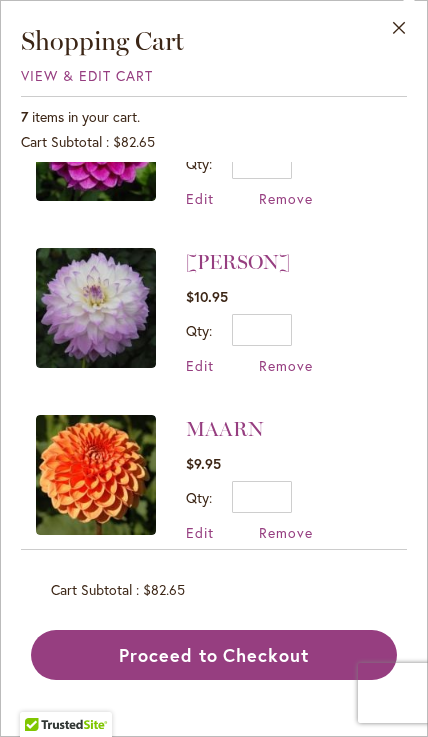 scroll, scrollTop: 288, scrollLeft: 0, axis: vertical 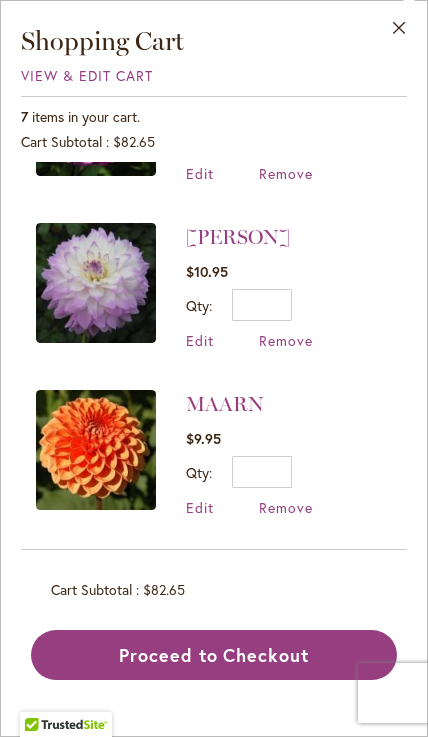 click on "Cart Subtotal
$82.65" at bounding box center (214, 590) 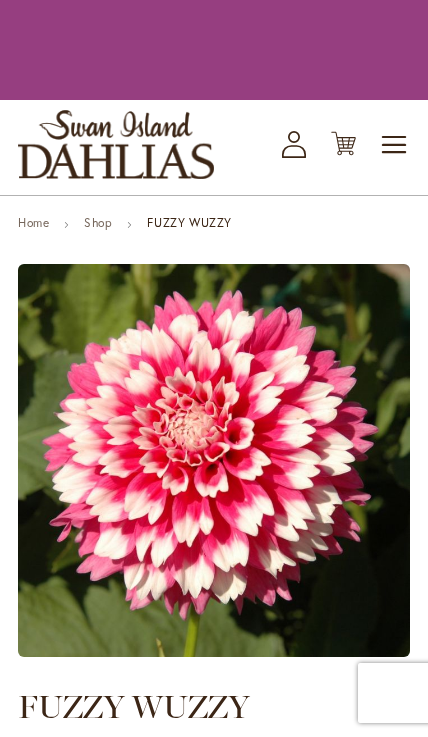 scroll, scrollTop: 0, scrollLeft: 0, axis: both 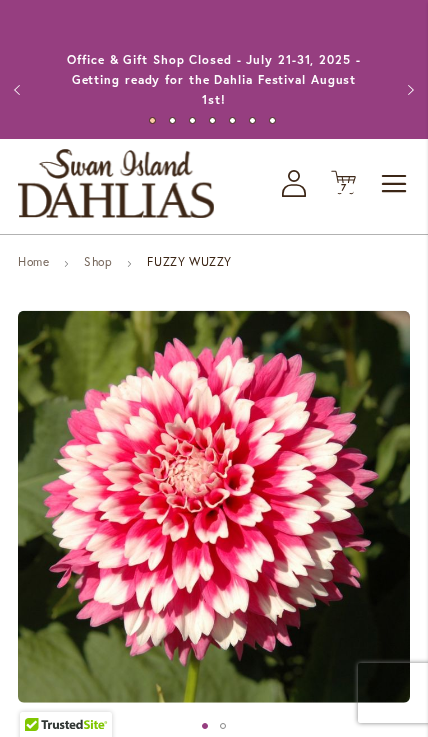 click on "7" at bounding box center [344, 187] 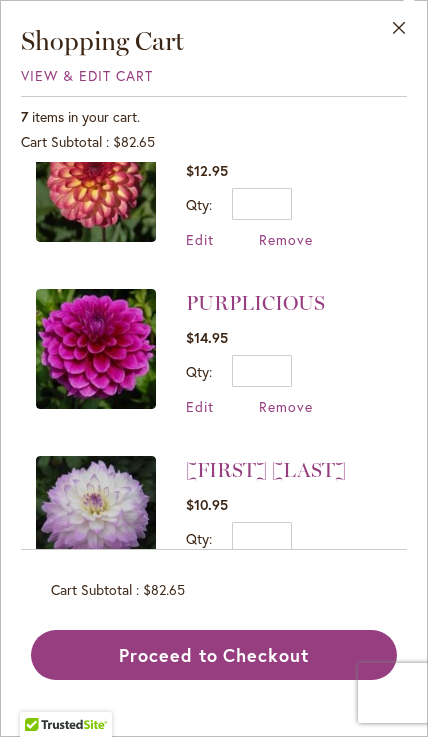 scroll, scrollTop: 63, scrollLeft: 0, axis: vertical 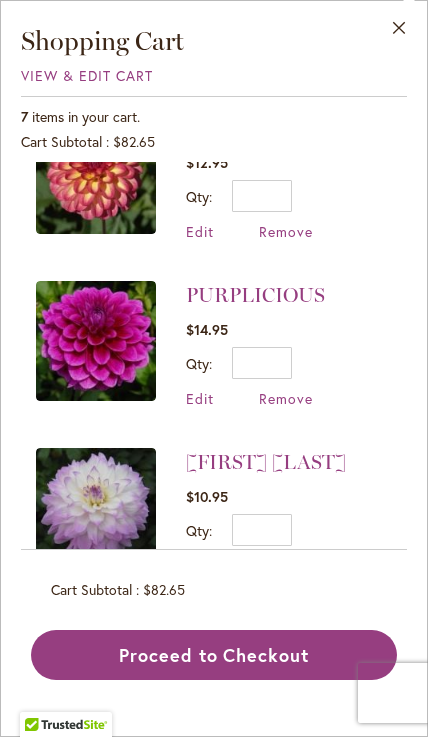 click on "Proceed to Checkout" at bounding box center [214, 655] 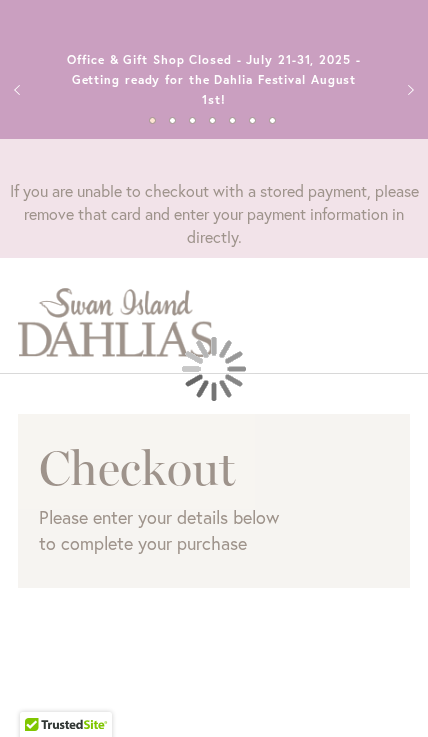 scroll, scrollTop: 0, scrollLeft: 0, axis: both 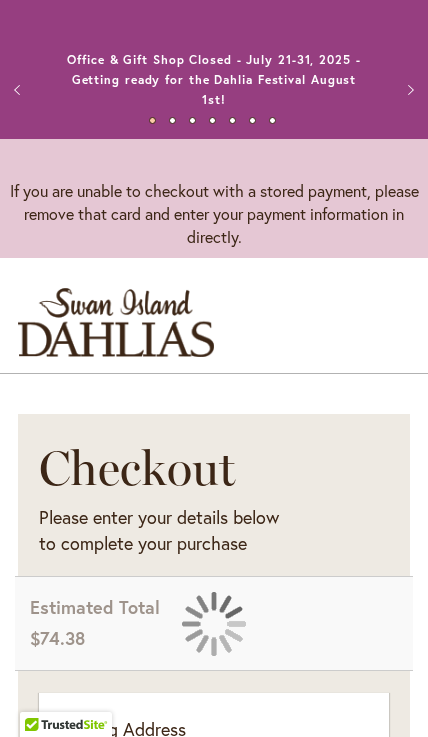 select on "**" 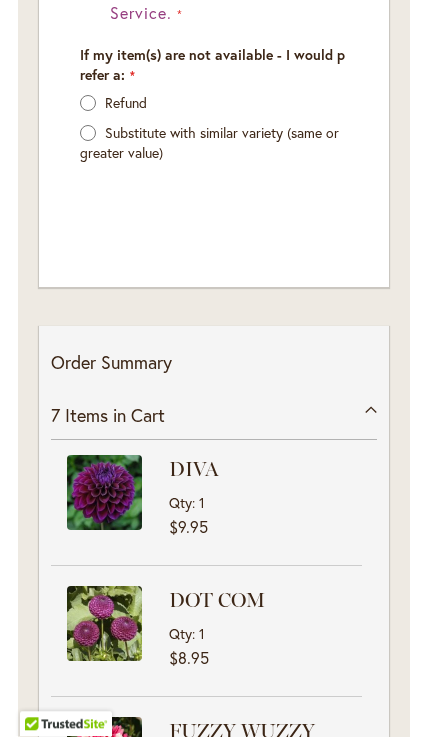 scroll, scrollTop: 3057, scrollLeft: 0, axis: vertical 